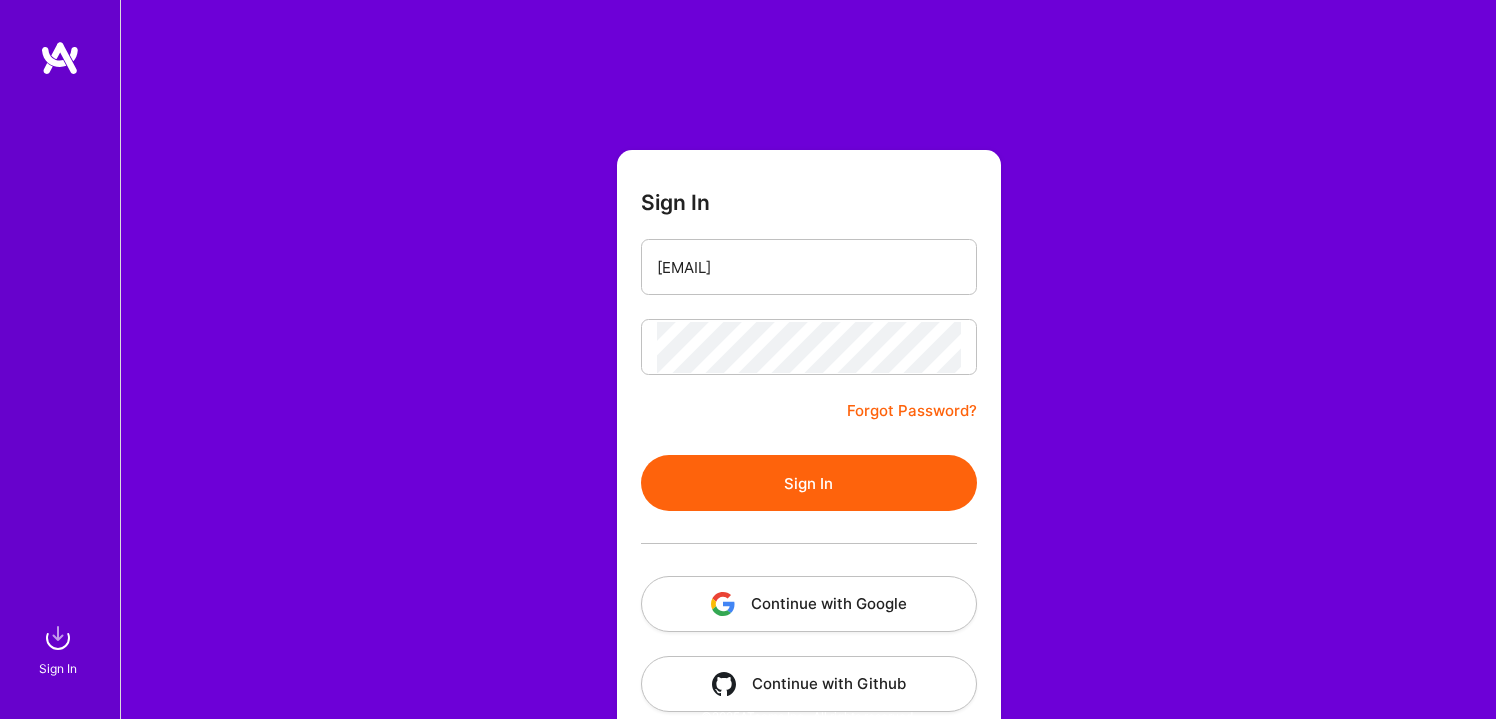 scroll, scrollTop: 0, scrollLeft: 0, axis: both 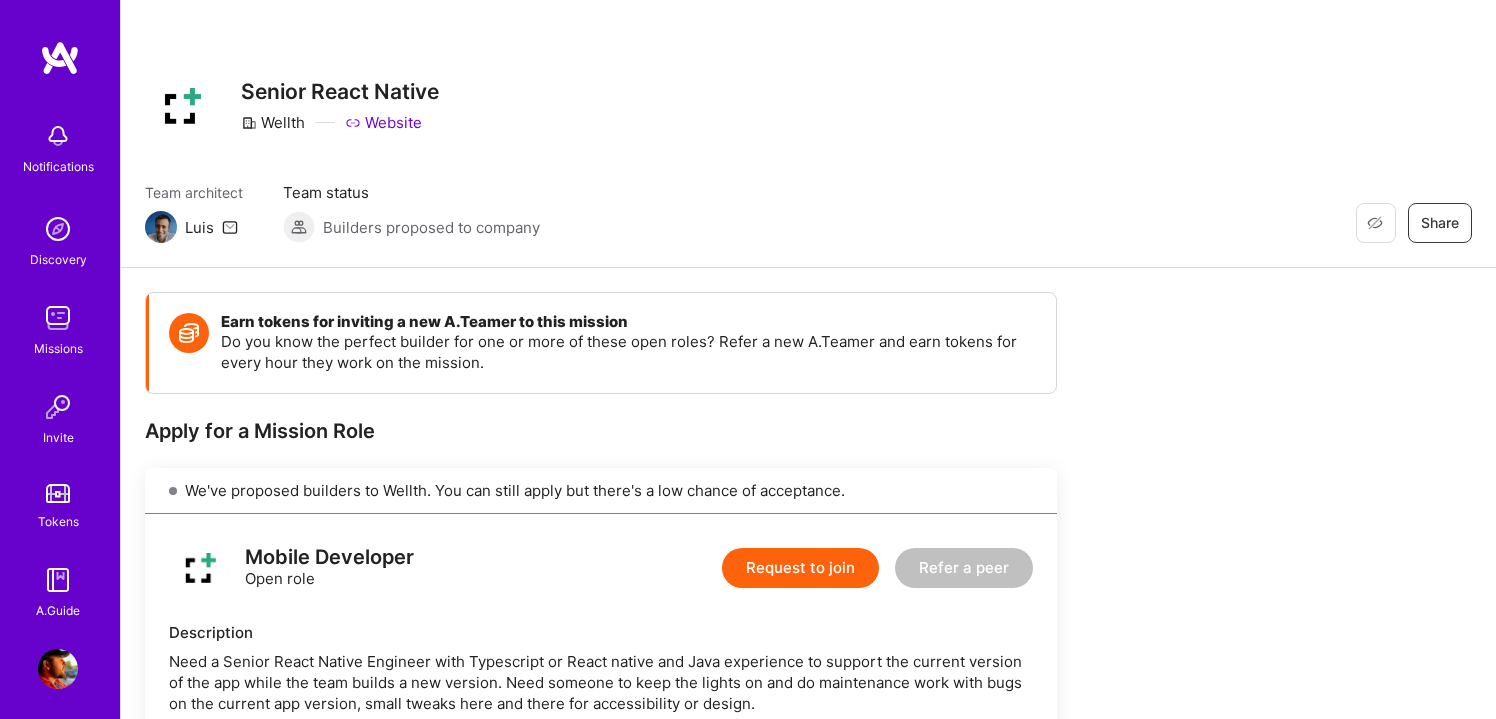 click on "Senior React Native" at bounding box center (340, 91) 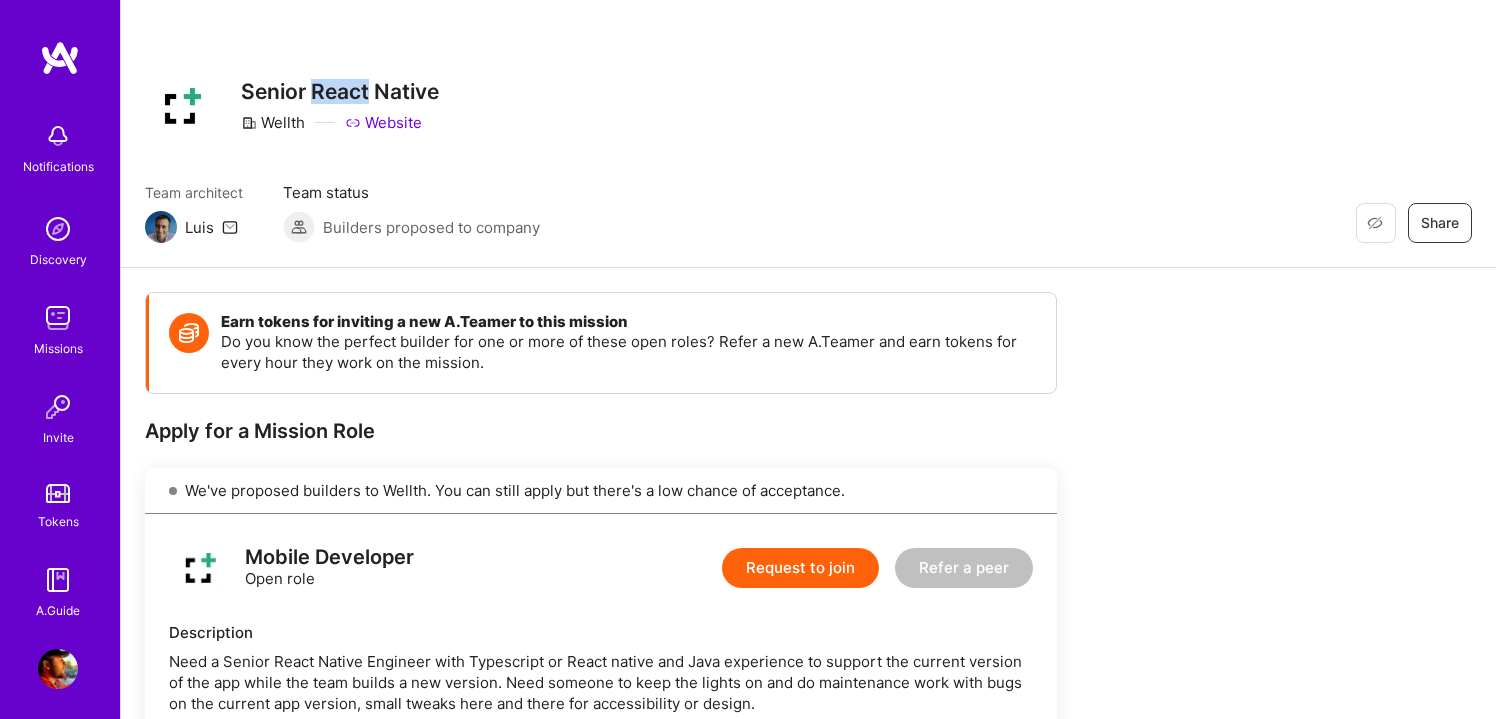 click on "Senior React Native" at bounding box center (340, 91) 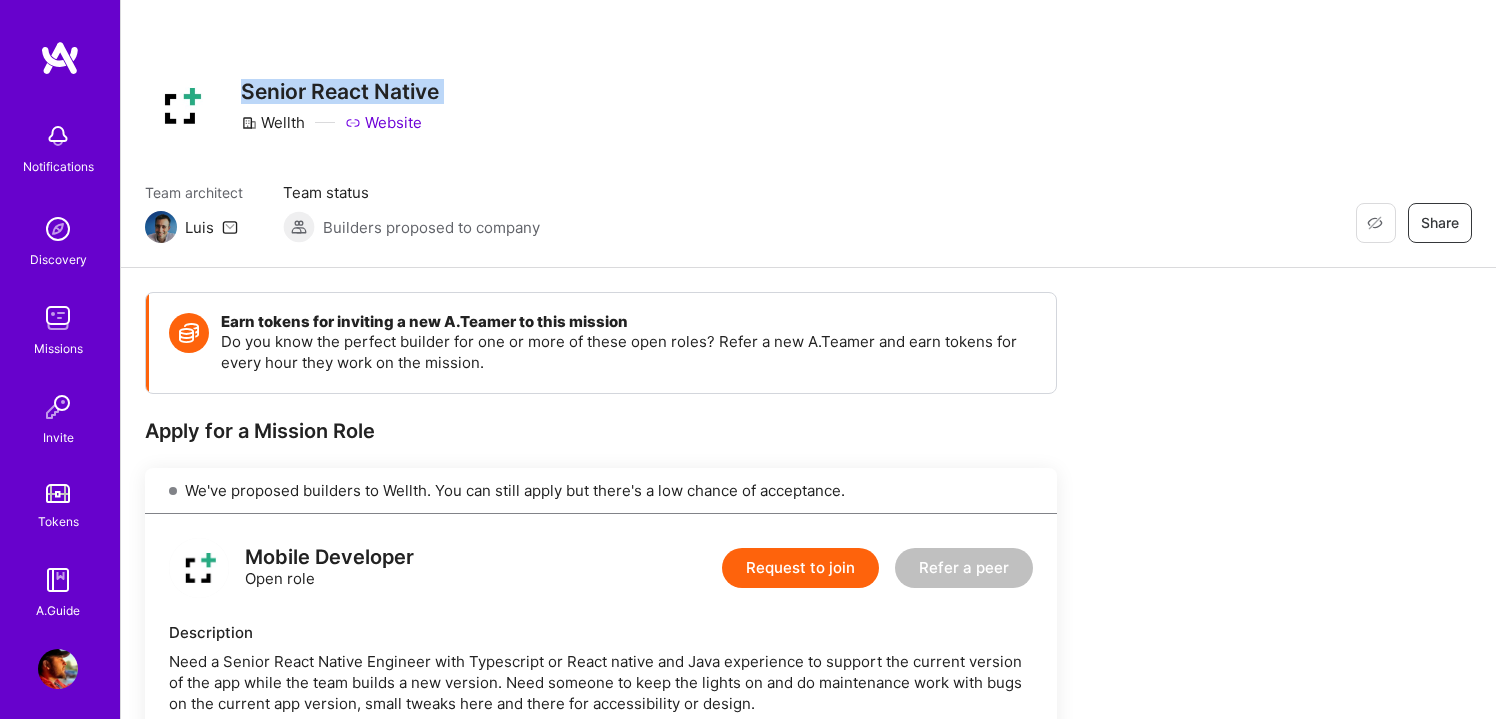 click on "Senior React Native" at bounding box center [340, 91] 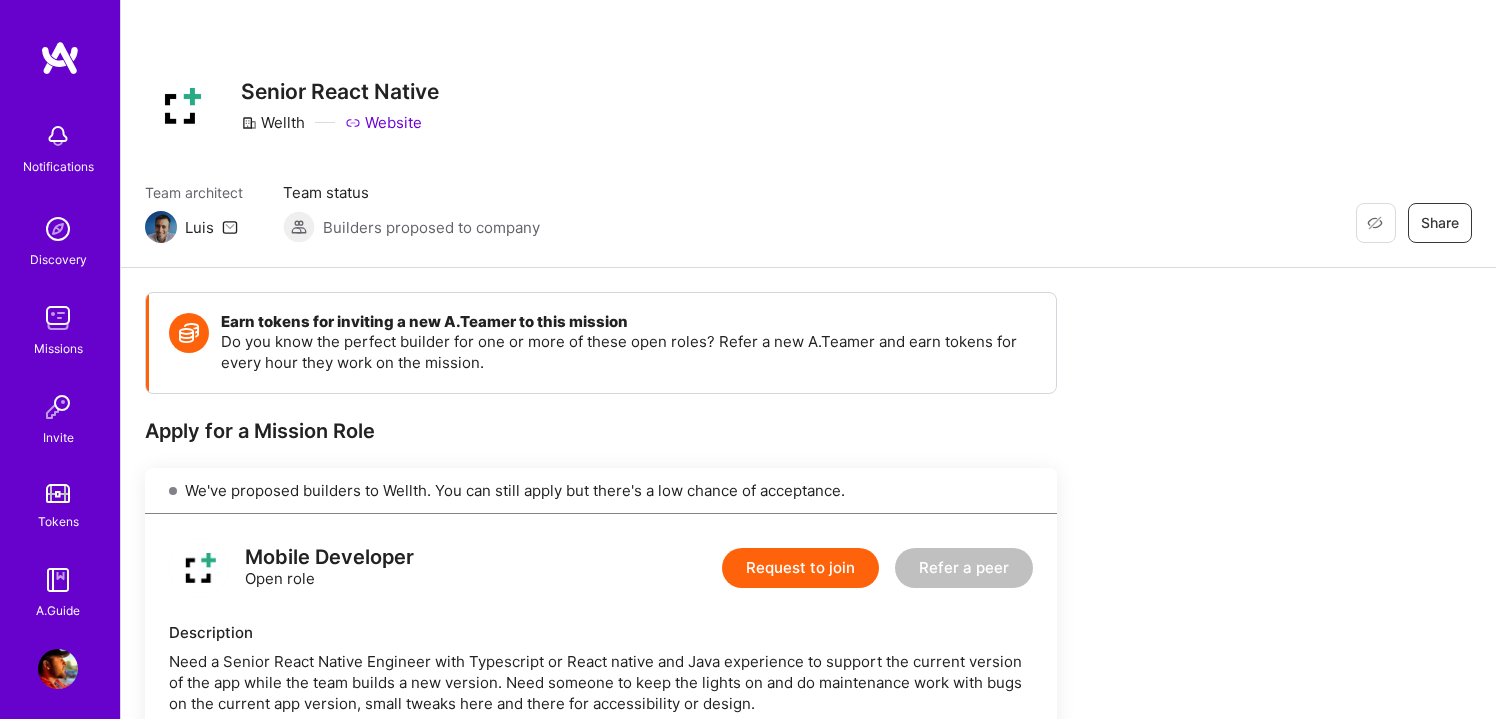 click at bounding box center (58, 318) 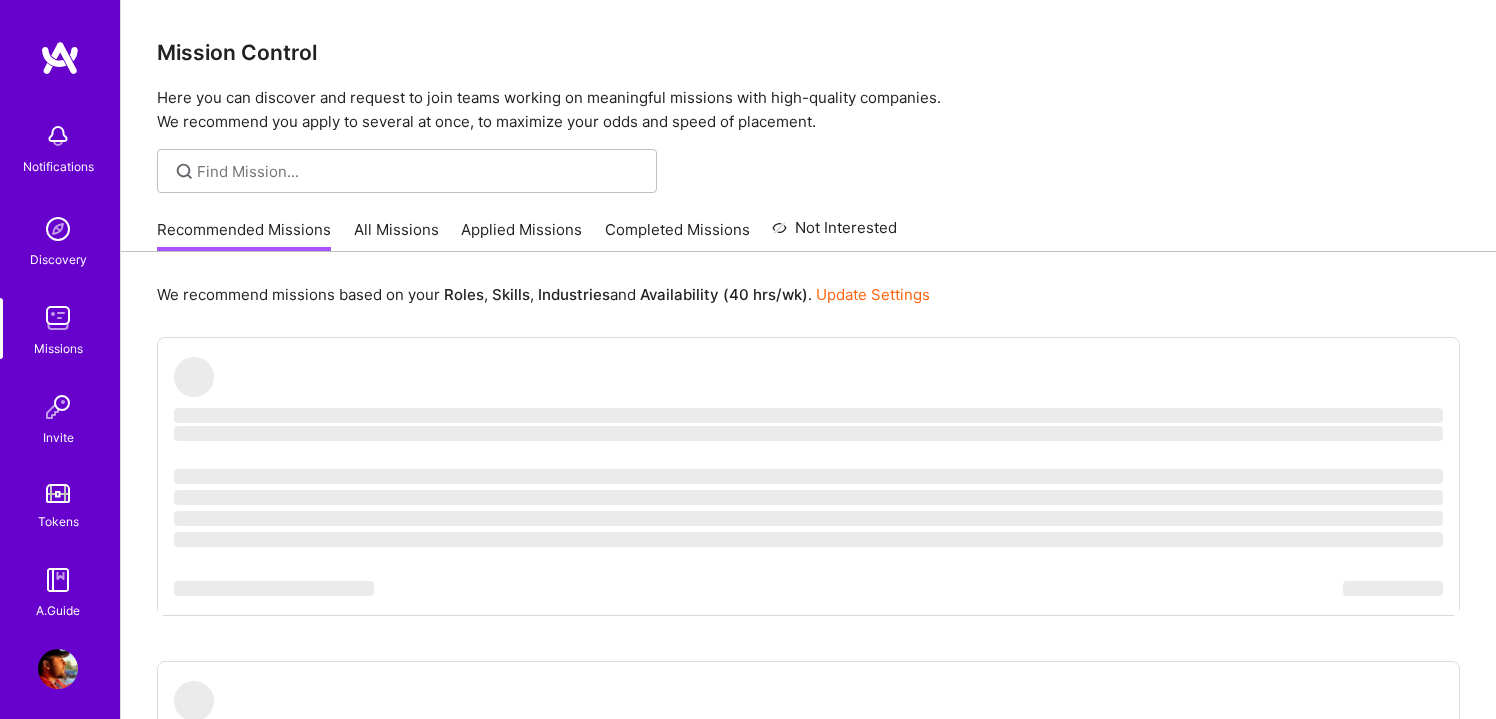 click at bounding box center [58, 318] 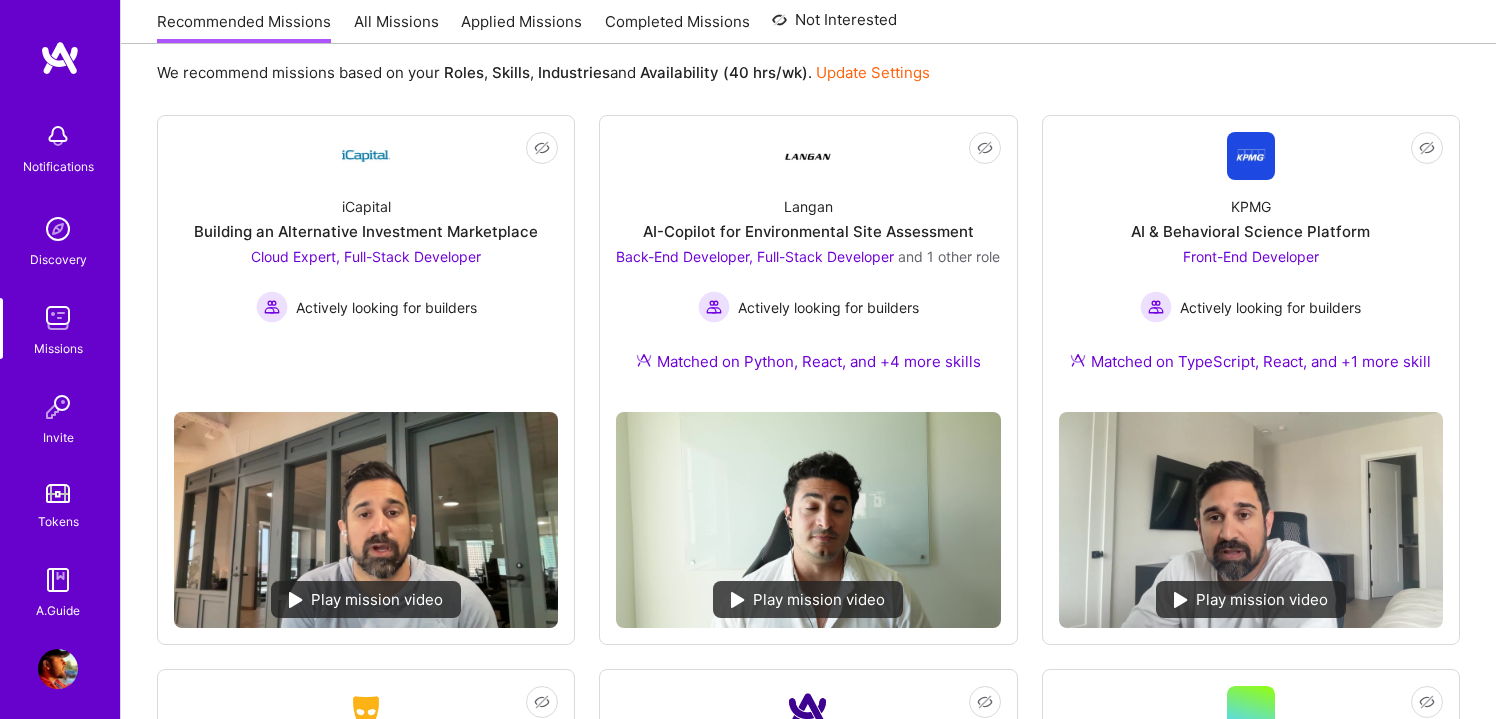 scroll, scrollTop: 236, scrollLeft: 0, axis: vertical 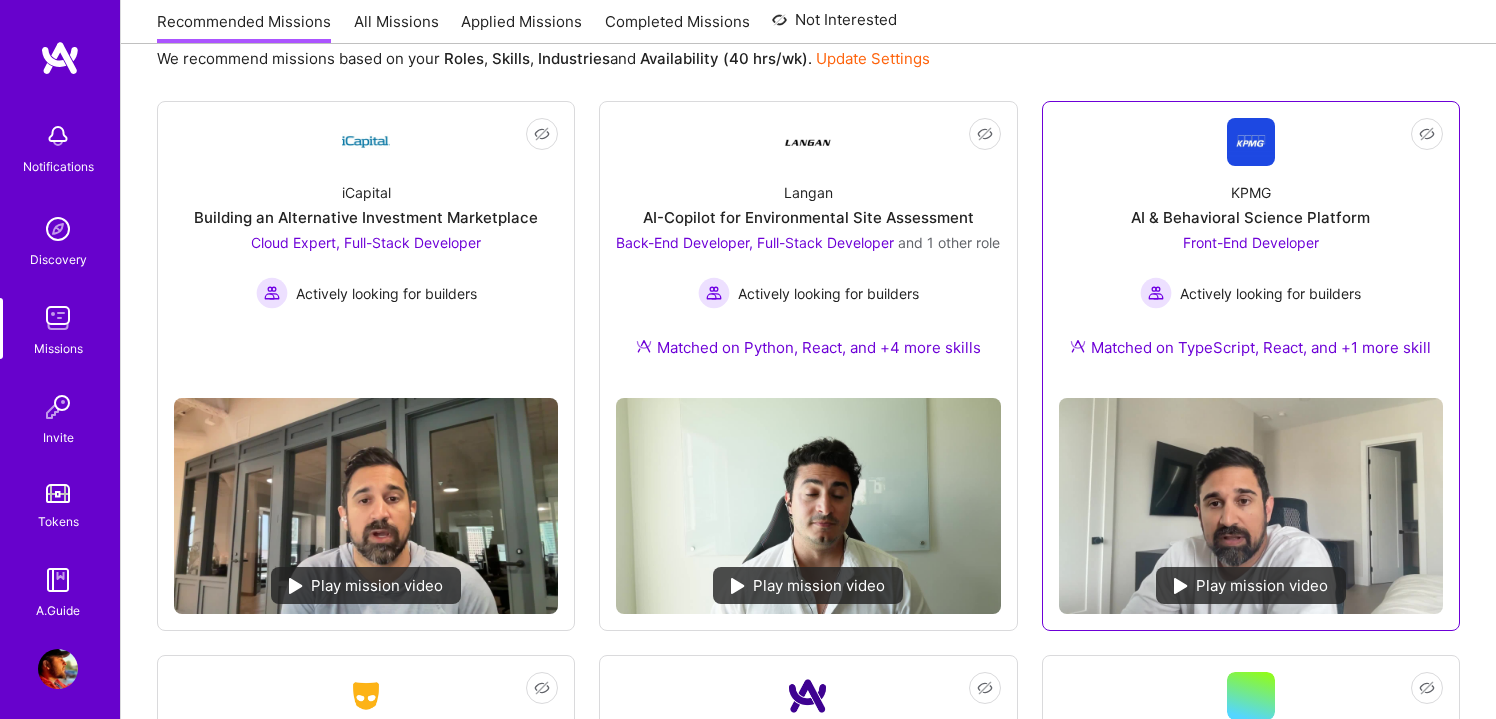 click on "Front-End Developer" at bounding box center (1251, 242) 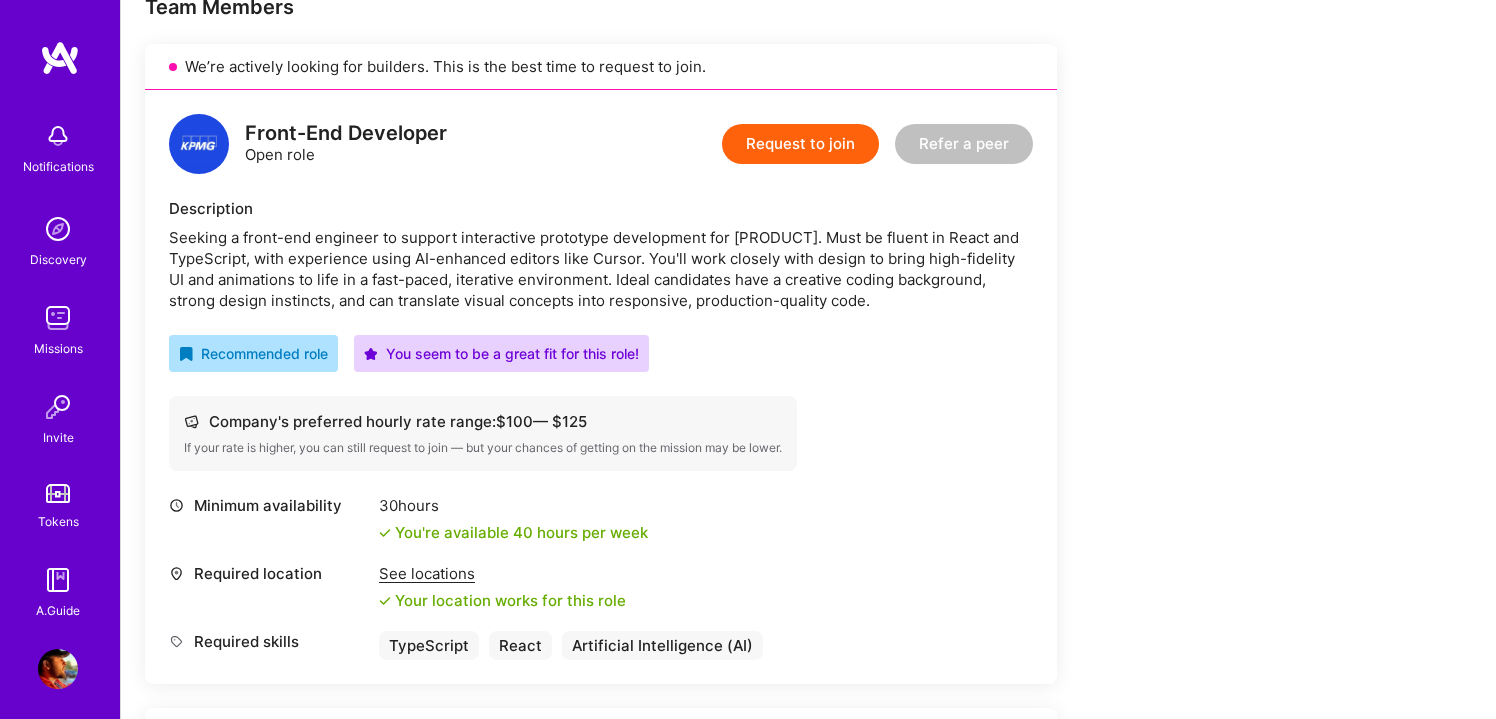 scroll, scrollTop: 422, scrollLeft: 0, axis: vertical 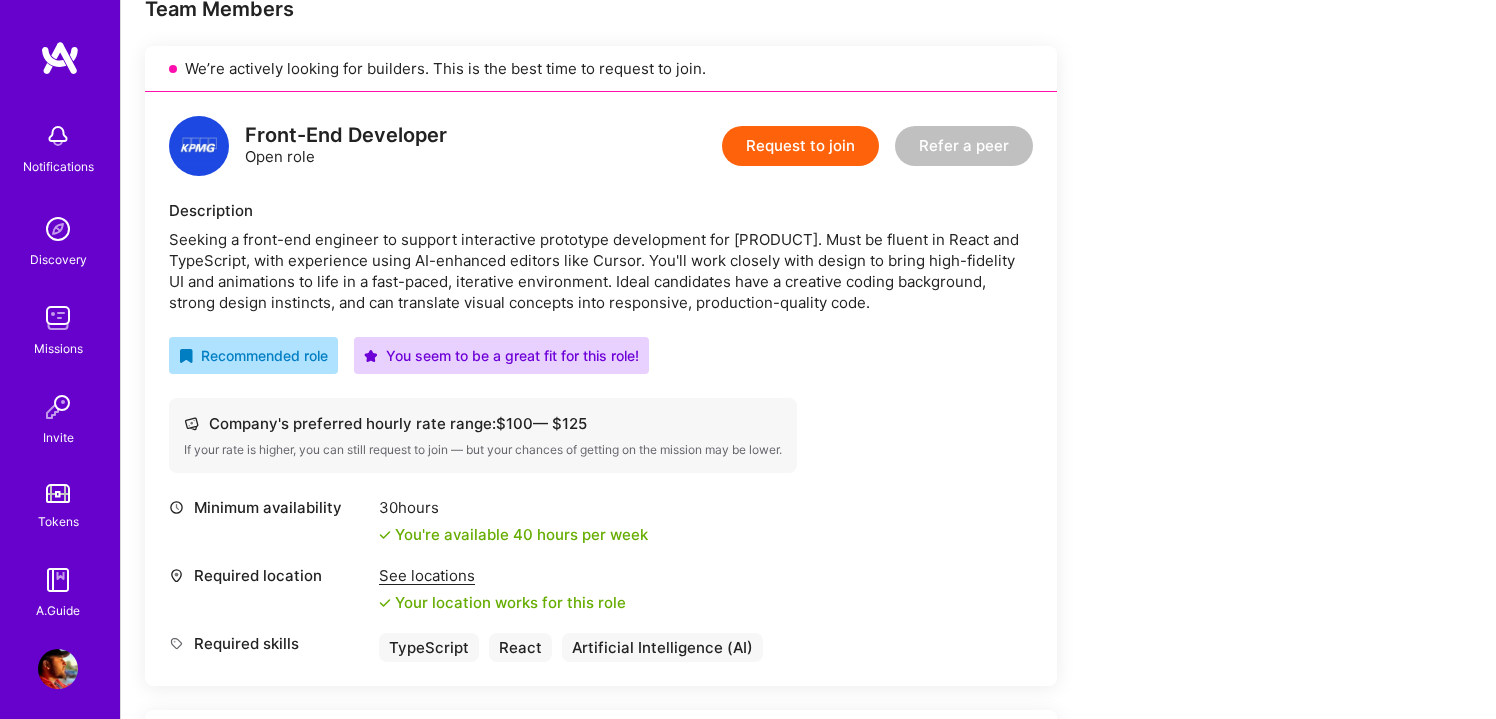 click on "Seeking a front-end engineer to support interactive prototype development for Valari. Must be fluent in React and TypeScript, with experience using AI-enhanced editors like Cursor. You'll work closely with design to bring high-fidelity UI and animations to life in a fast-paced, iterative environment. Ideal candidates have a creative coding background, strong design instincts, and can translate visual concepts into responsive, production-quality code." at bounding box center [601, 271] 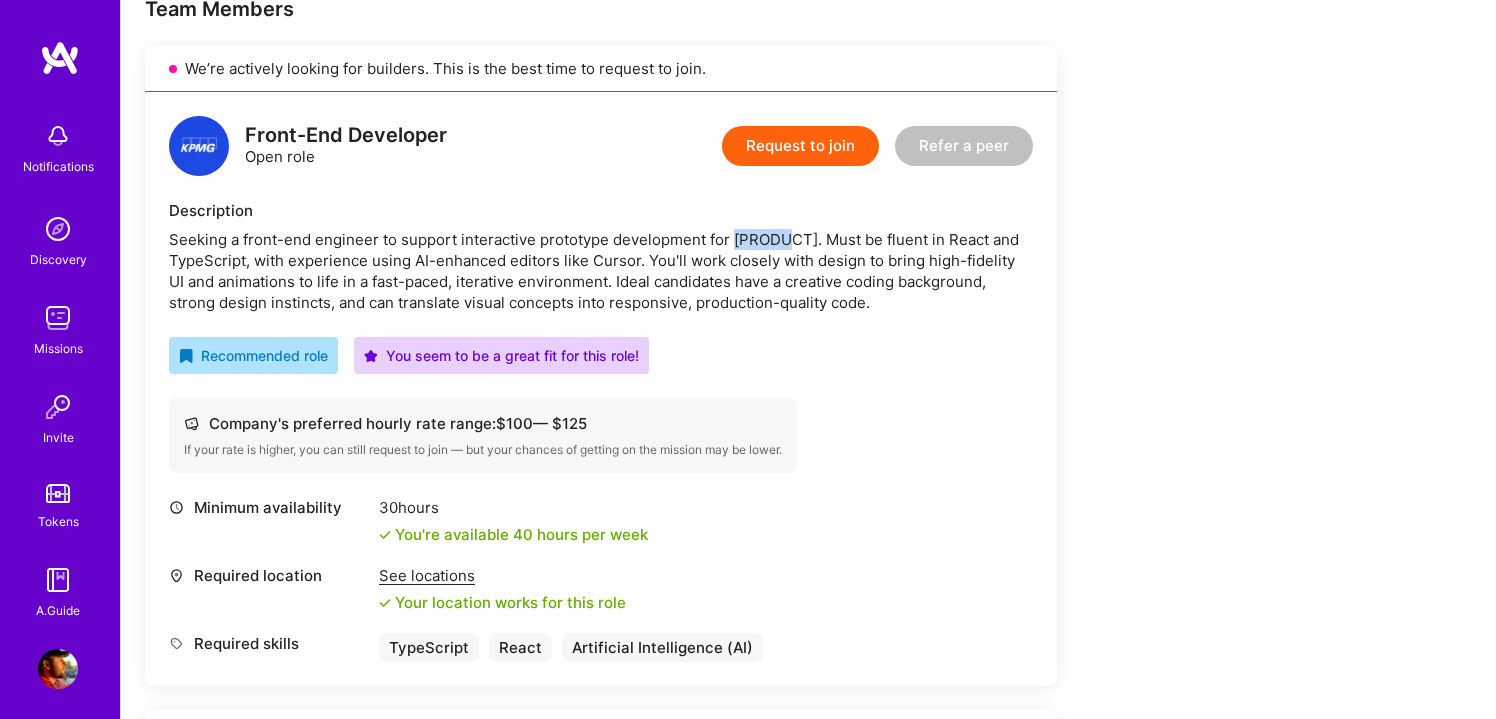 click on "Seeking a front-end engineer to support interactive prototype development for Valari. Must be fluent in React and TypeScript, with experience using AI-enhanced editors like Cursor. You'll work closely with design to bring high-fidelity UI and animations to life in a fast-paced, iterative environment. Ideal candidates have a creative coding background, strong design instincts, and can translate visual concepts into responsive, production-quality code." at bounding box center [601, 271] 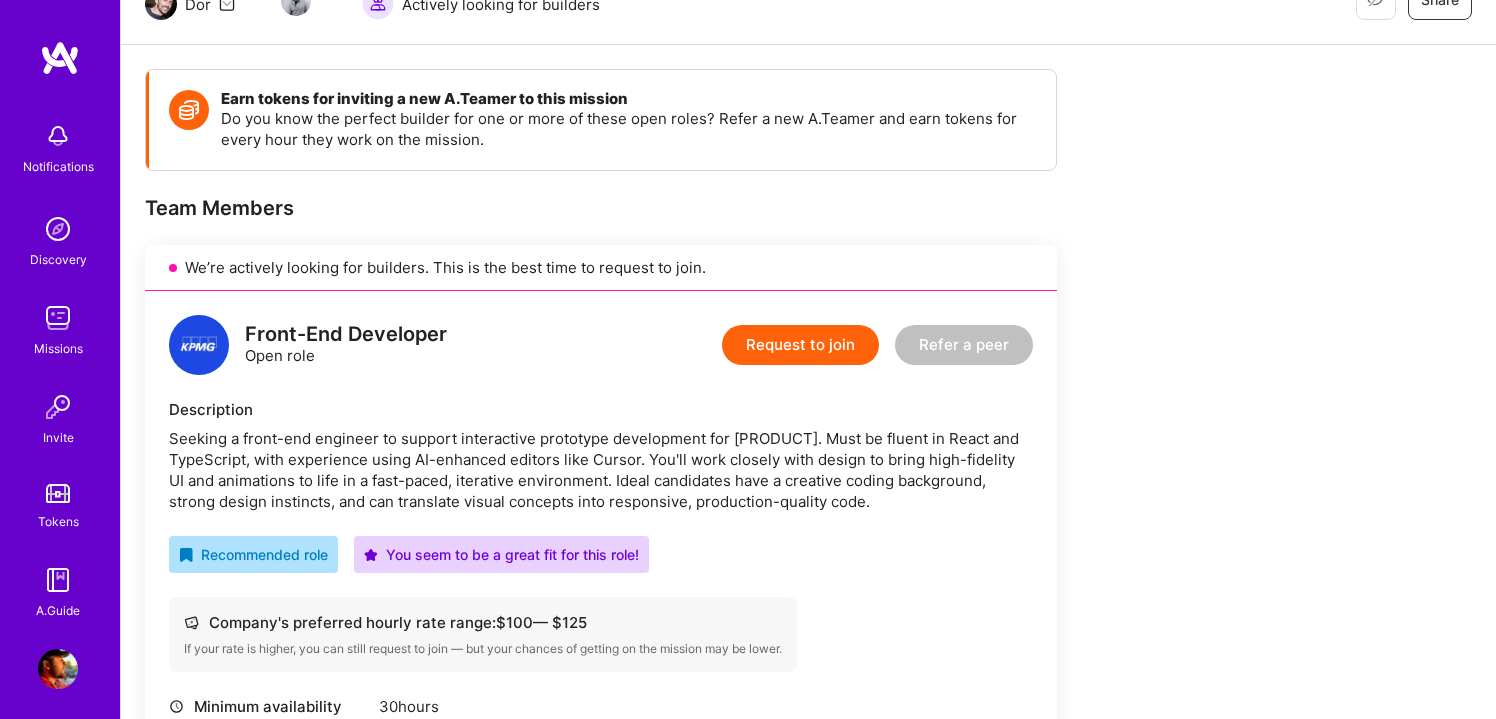 scroll, scrollTop: 0, scrollLeft: 0, axis: both 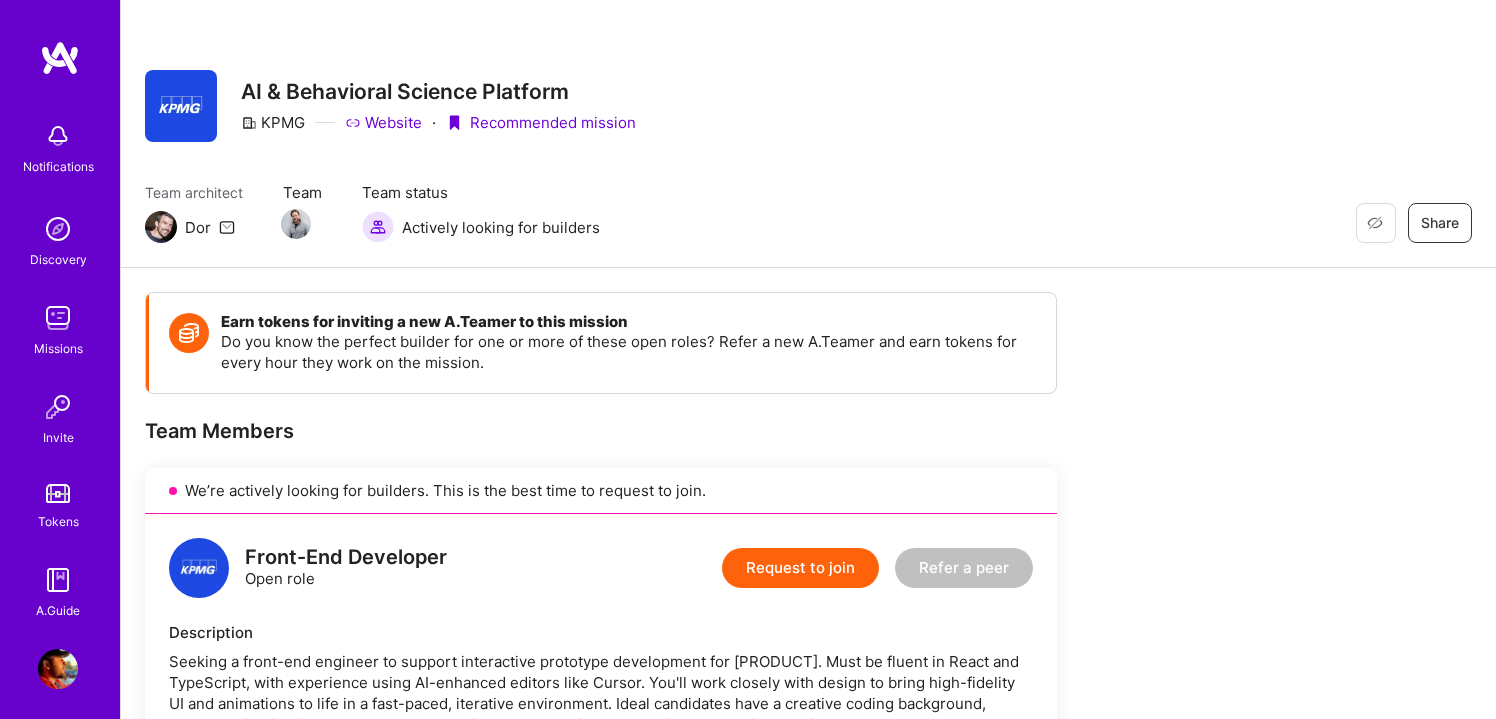 click on "Missions" at bounding box center [58, 348] 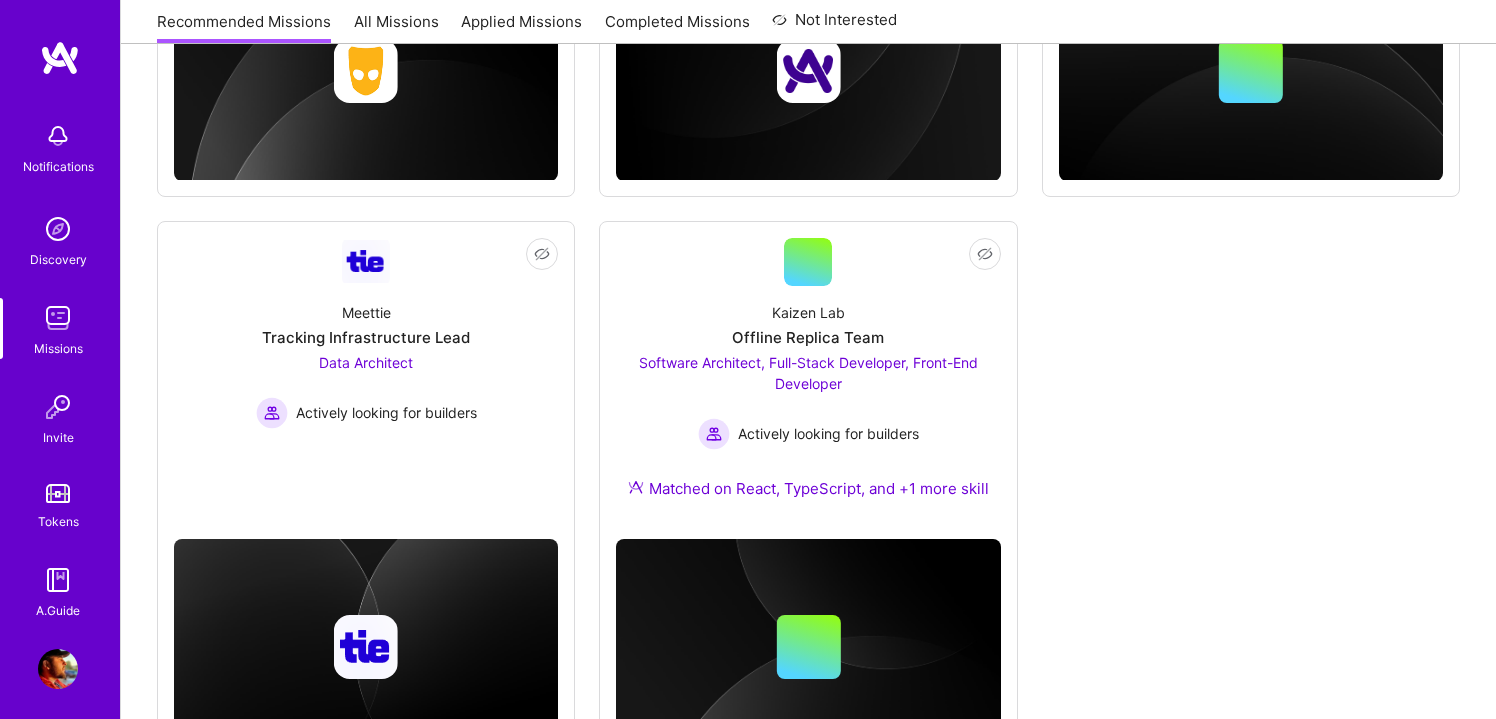 scroll, scrollTop: 1182, scrollLeft: 0, axis: vertical 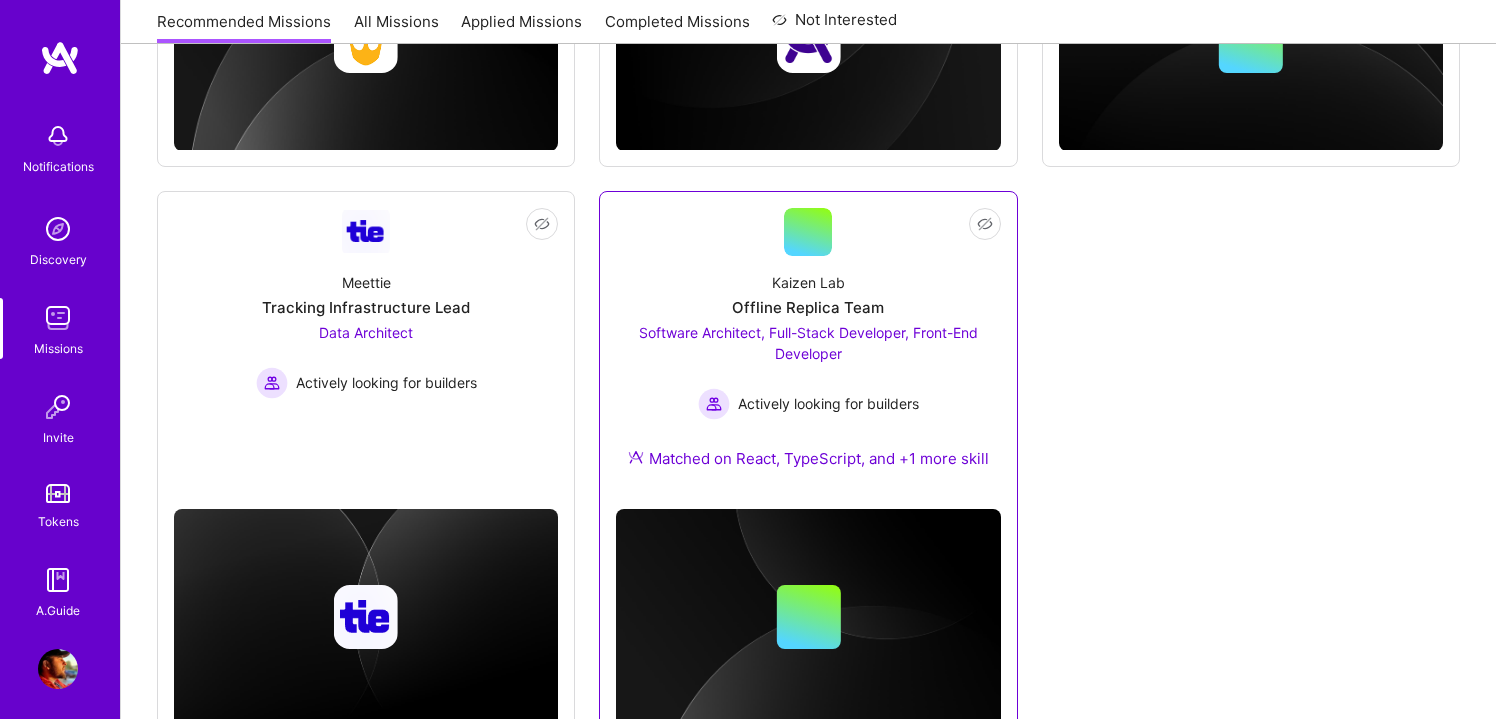 click on "Software Architect, Full-Stack Developer, Front-End Developer   Actively looking for builders" at bounding box center (808, 371) 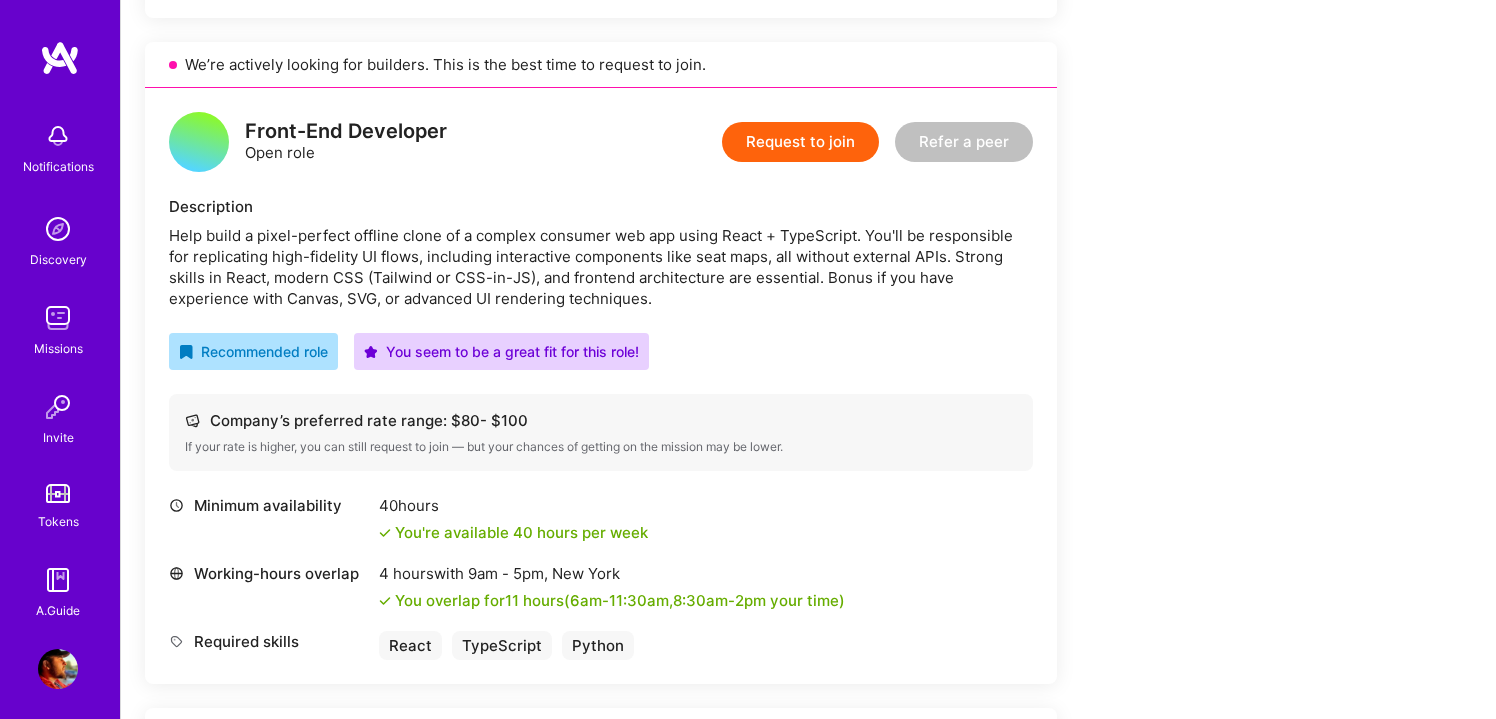 scroll, scrollTop: 1098, scrollLeft: 0, axis: vertical 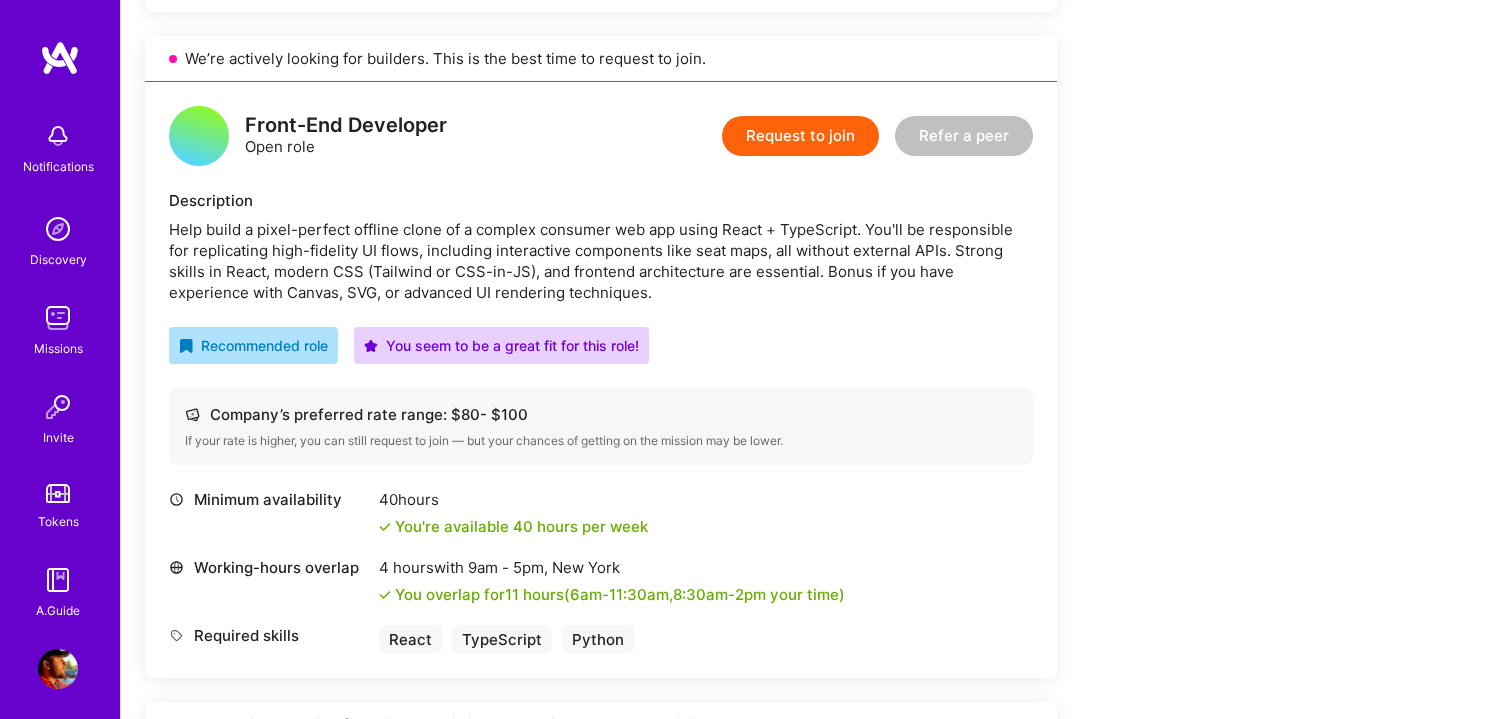click on "You're available 40 hours per week" at bounding box center [513, 526] 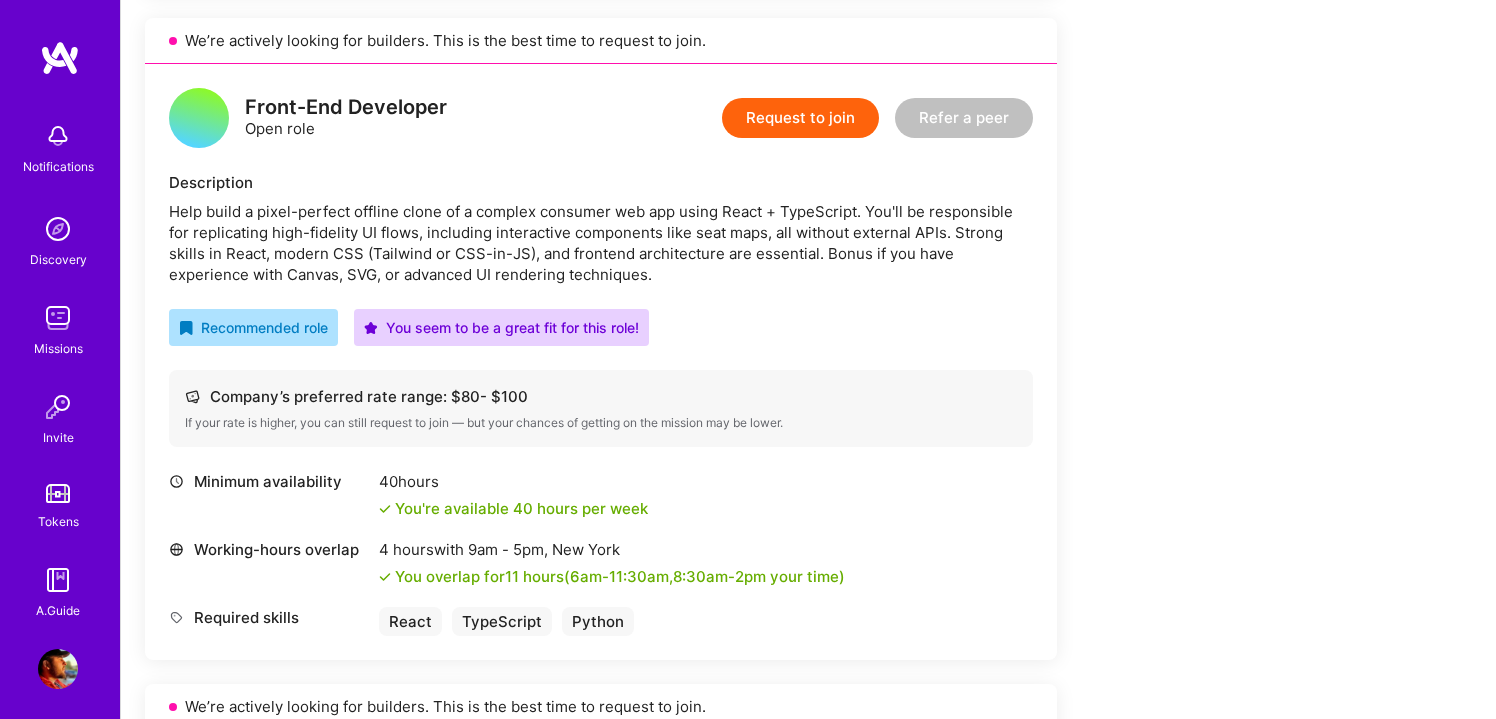 scroll, scrollTop: 1087, scrollLeft: 0, axis: vertical 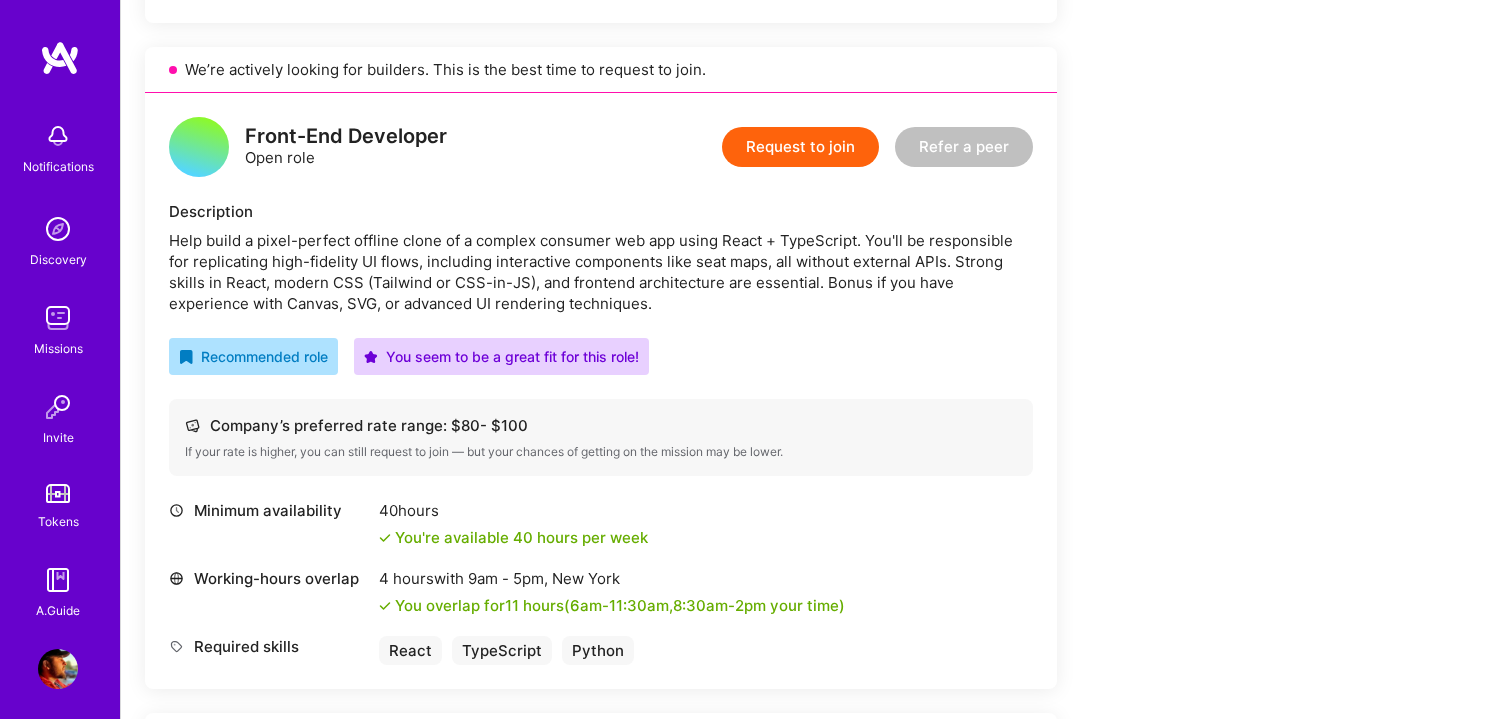 click on "Request to join" at bounding box center [800, 147] 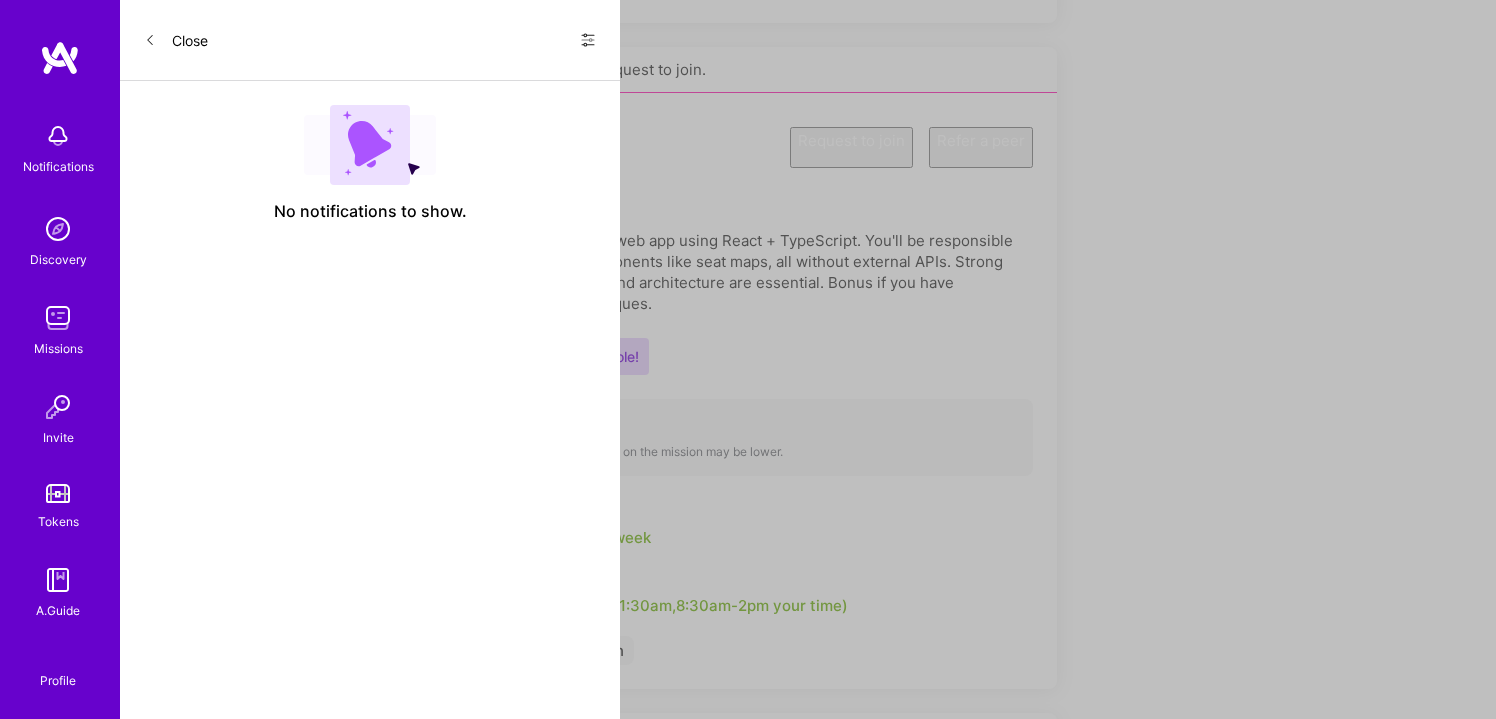 scroll, scrollTop: 0, scrollLeft: 0, axis: both 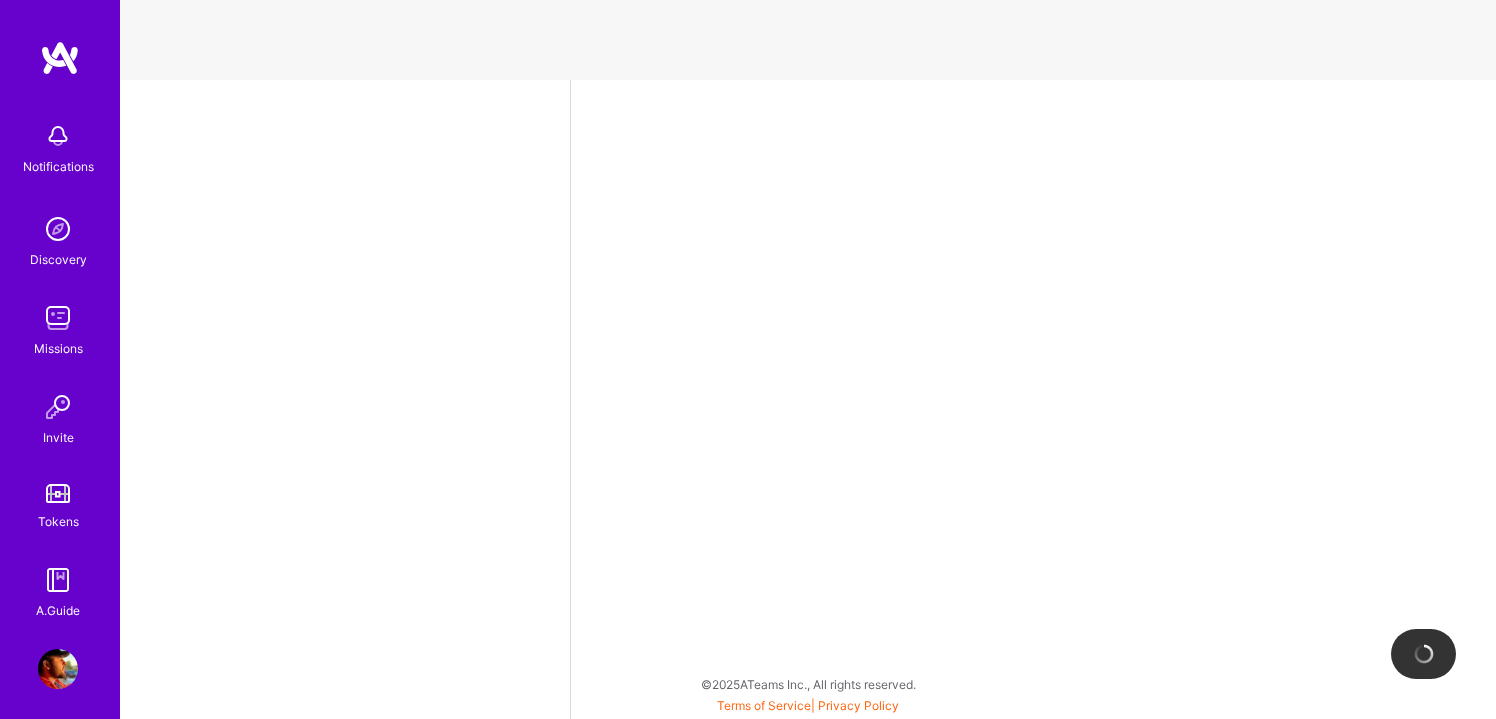 select on "US" 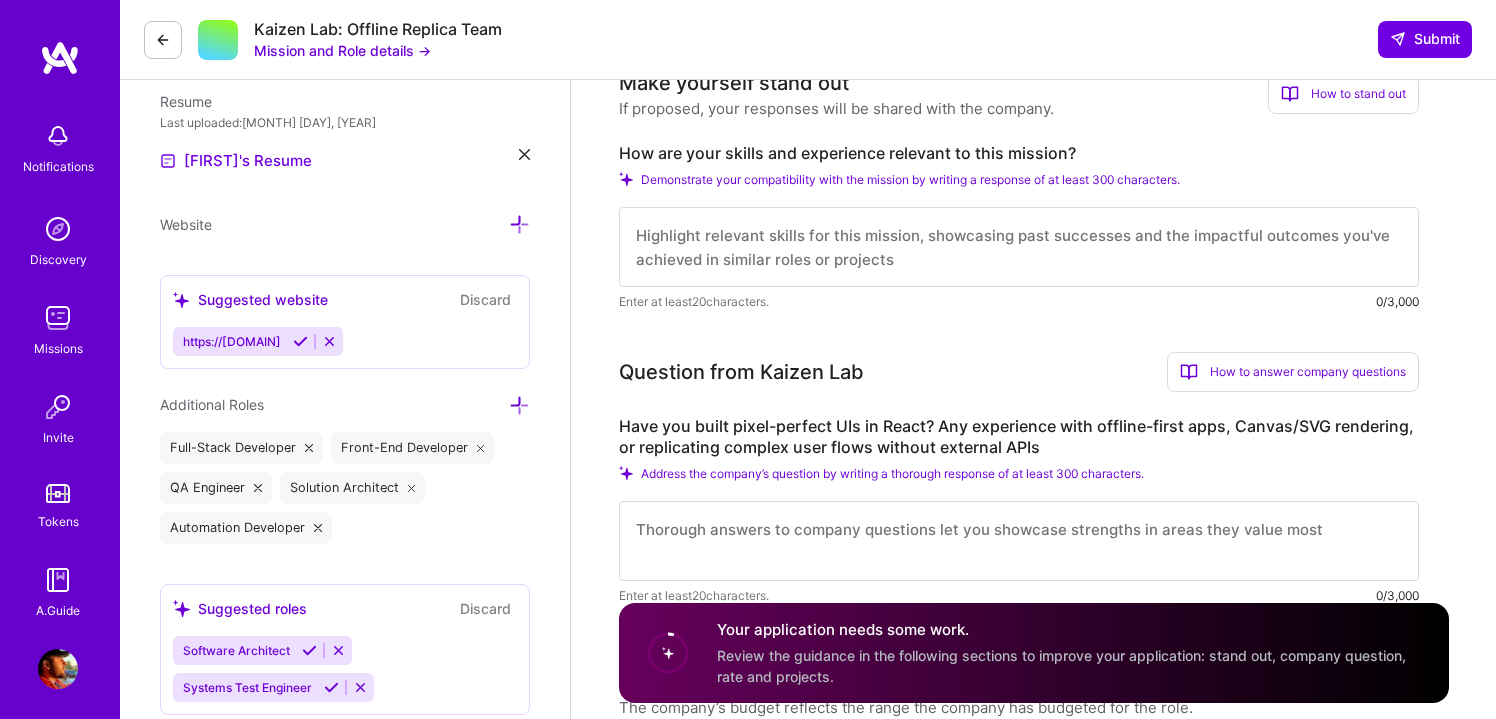 scroll, scrollTop: 0, scrollLeft: 0, axis: both 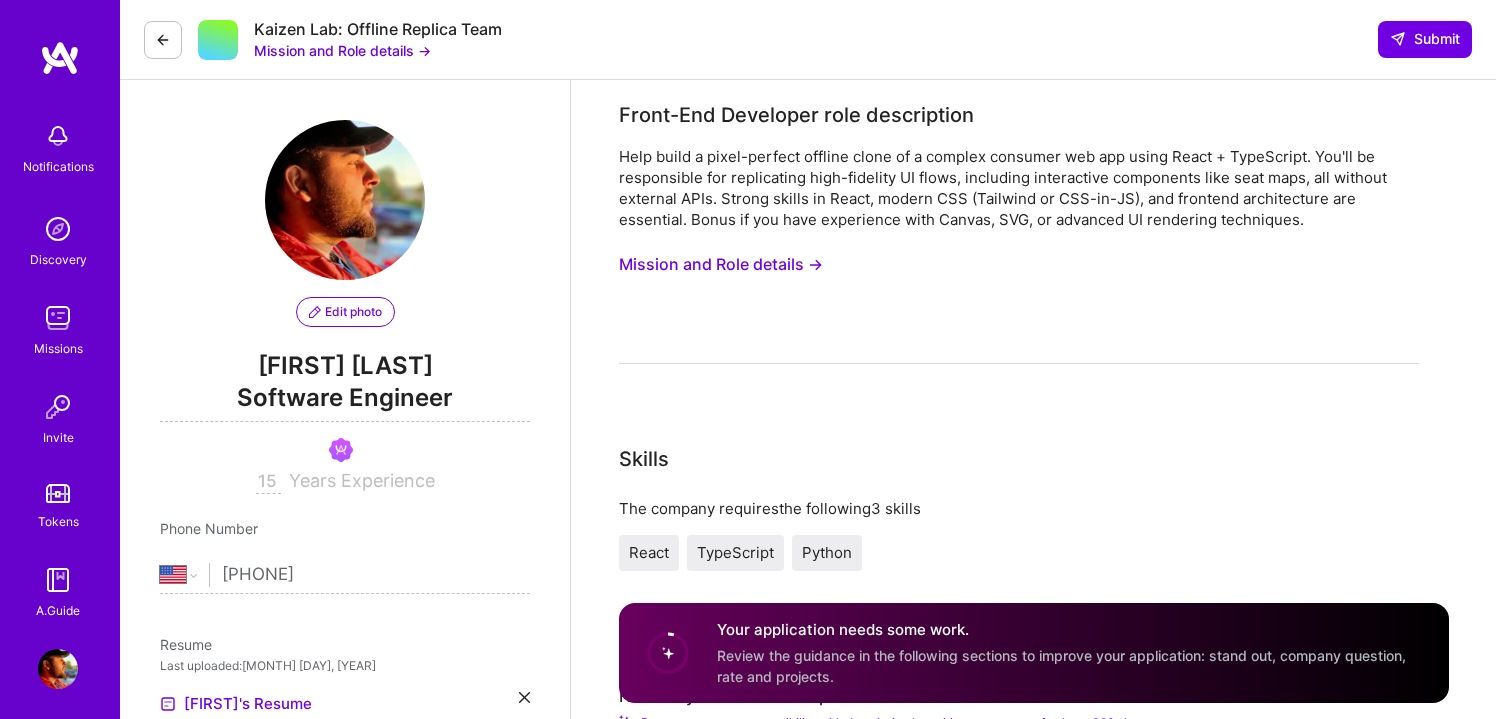click at bounding box center (163, 40) 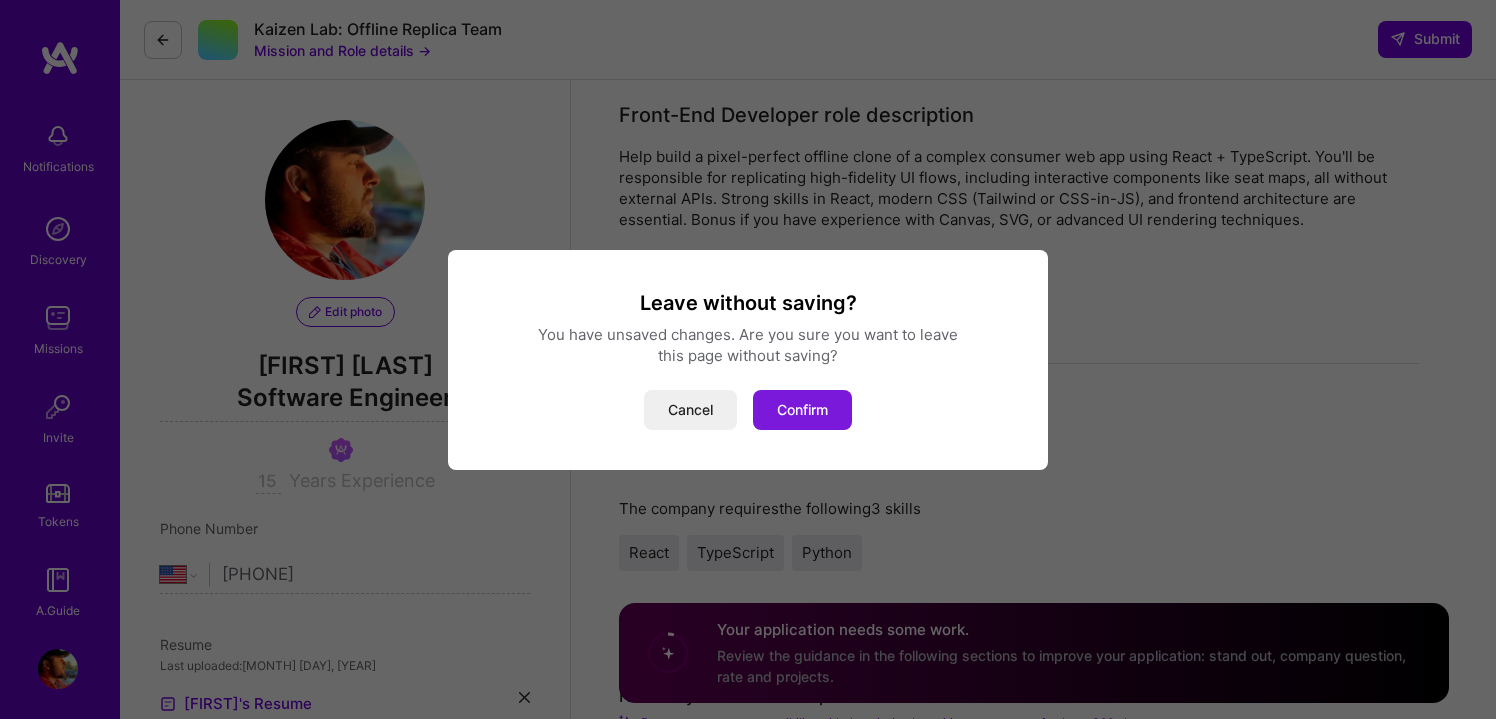 click on "Confirm" at bounding box center [802, 410] 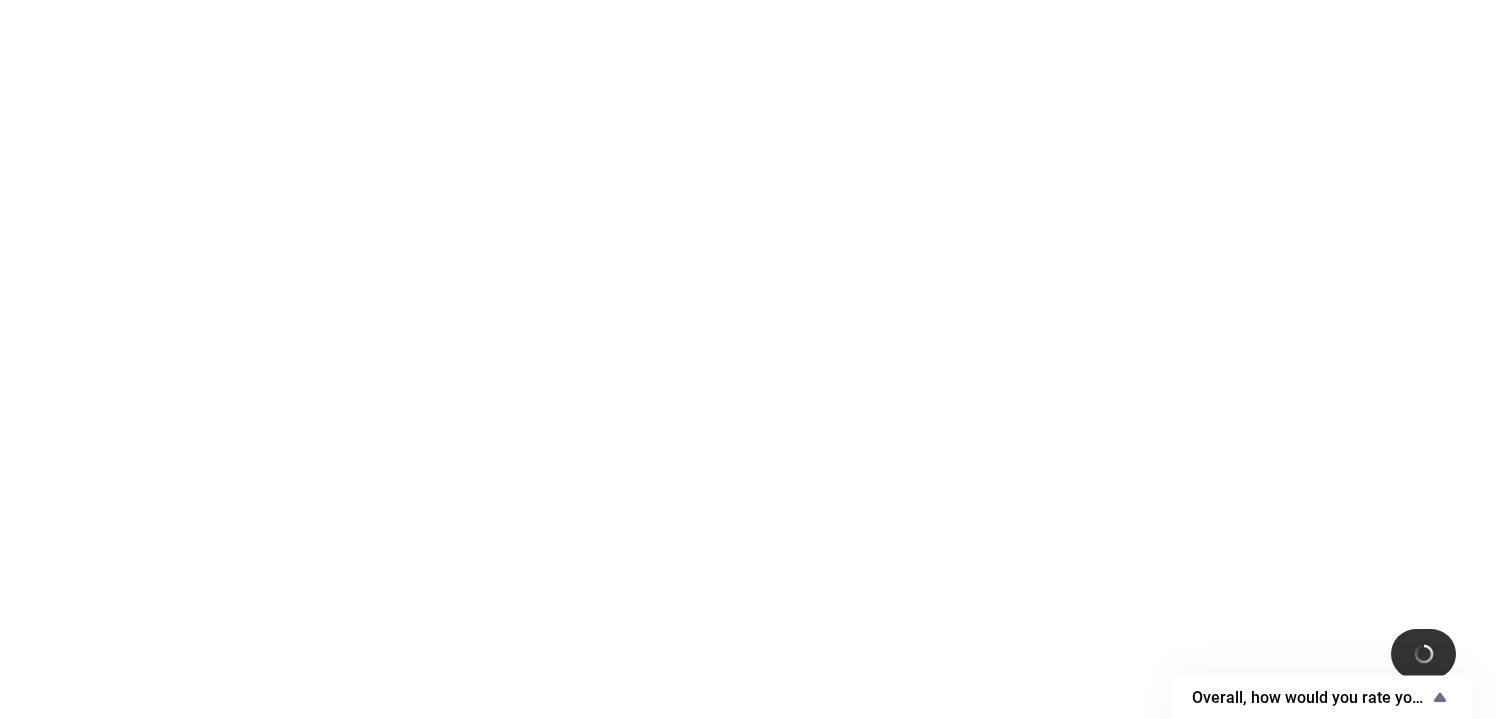 scroll, scrollTop: 0, scrollLeft: 0, axis: both 